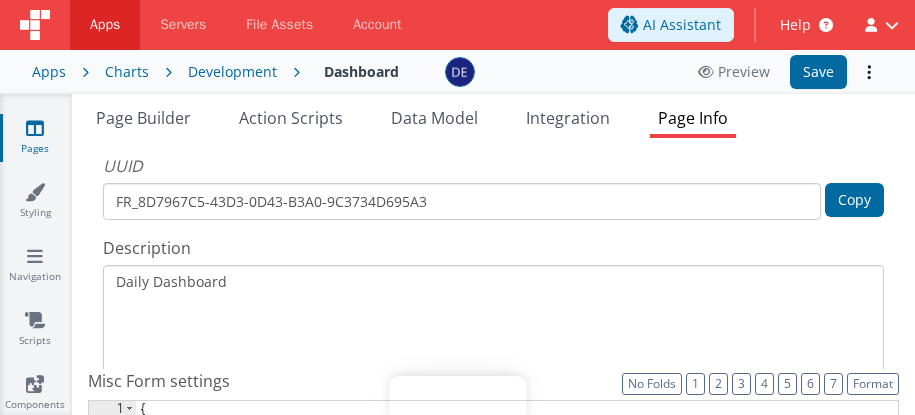 scroll, scrollTop: 0, scrollLeft: 0, axis: both 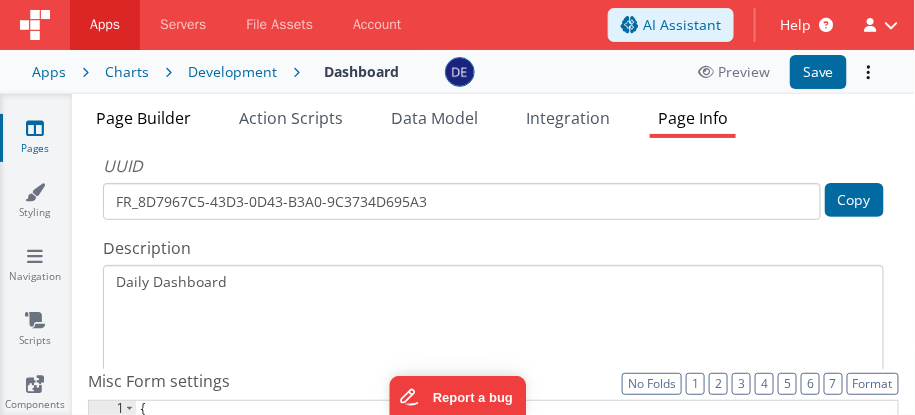 click on "Page Builder" at bounding box center [143, 118] 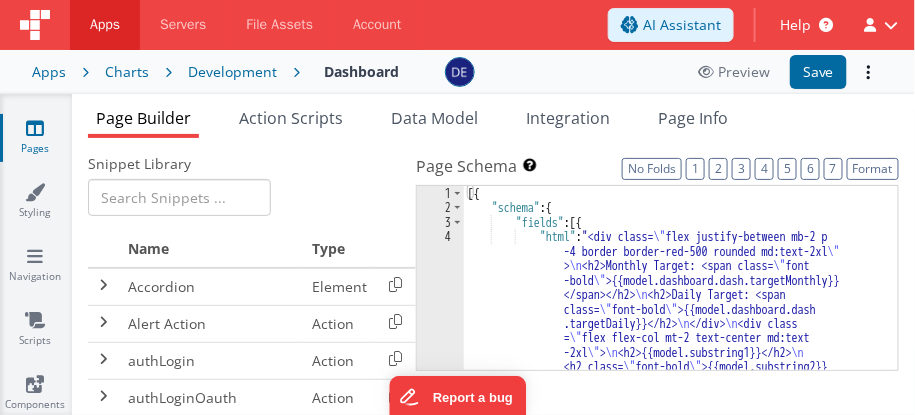 click on "[{
"schema" :  {
"fields" :  [
{
"html" :  "<div class=\" flex justify-between mb-2 p                  -4 border border-red-500 rounded md:text-2xl \"                  >
<h2>Monthly Target: <span class= \" font                  -bold \" >{{model.dashboard.dash.targetMonthly}}                  </span></h2>
<h2>Daily Target: <span                   class= \" font-bold \" >{{model.dashboard.dash                  .targetDaily}}</span></h2>
</div>
<div class                  = \" flex flex-col mt-2 text-center md:text                  -2xl \" >
<h2>{{model.substring1}}</h2>
<h2 class= \" font-bold \" >{{model.substring2}}                  </h2>
</div>
<div class= \" flex flex-col md                  :flex-row mt-2 justify-center md:text-2xl \" >
"}]}" at bounding box center [672, 458] 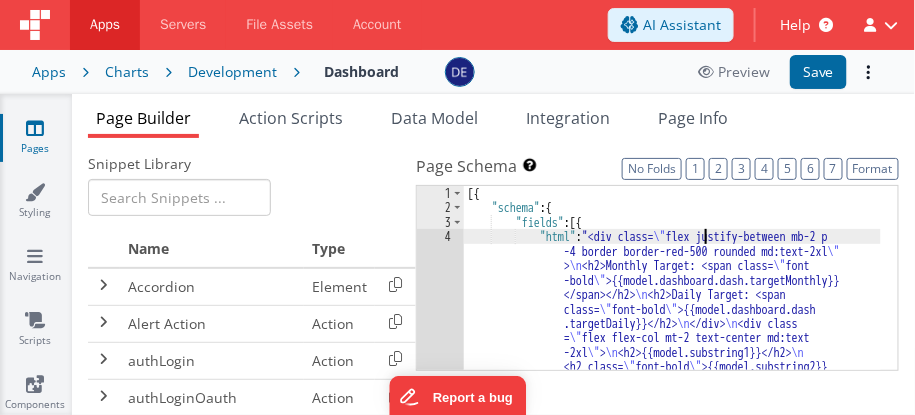 click on "[{
"schema" :  {
"fields" :  [
{
"html" :  "<div class=\" flex justify-between mb-2 p                  -4 border border-red-500 rounded md:text-2xl \"                  >
<h2>Monthly Target: <span class= \" font                  -bold \" >{{model.dashboard.dash.targetMonthly}}                  </span></h2>
<h2>Daily Target: <span                   class= \" font-bold \" >{{model.dashboard.dash                  .targetDaily}}</span></h2>
</div>
<div class                  = \" flex flex-col mt-2 text-center md:text                  -2xl \" >
<h2>{{model.substring1}}</h2>
<h2 class= \" font-bold \" >{{model.substring2}}                  </h2>
</div>
<div class= \" flex flex-col md                  :flex-row mt-2 justify-center md:text-2xl \" >
"}]}" at bounding box center [672, 458] 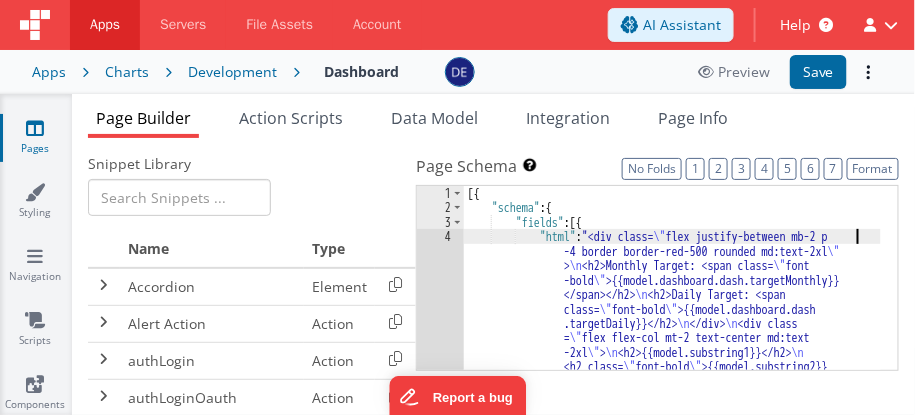 click on "[{
"schema" :  {
"fields" :  [
{
"html" :  "<div class=\" flex justify-between mb-2 p                  -4 border border-red-500 rounded md:text-2xl \"                  >
<h2>Monthly Target: <span class= \" font                  -bold \" >{{model.dashboard.dash.targetMonthly}}                  </span></h2>
<h2>Daily Target: <span                   class= \" font-bold \" >{{model.dashboard.dash                  .targetDaily}}</span></h2>
</div>
<div class                  = \" flex flex-col mt-2 text-center md:text                  -2xl \" >
<h2>{{model.substring1}}</h2>
<h2 class= \" font-bold \" >{{model.substring2}}                  </h2>
</div>
<div class= \" flex flex-col md                  :flex-row mt-2 justify-center md:text-2xl \" >
"}]}" at bounding box center (672, 458) 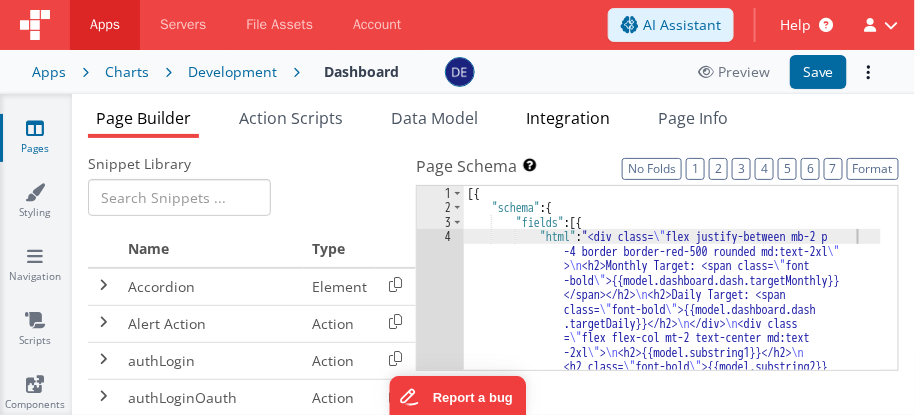 click on "Integration" at bounding box center (568, 118) 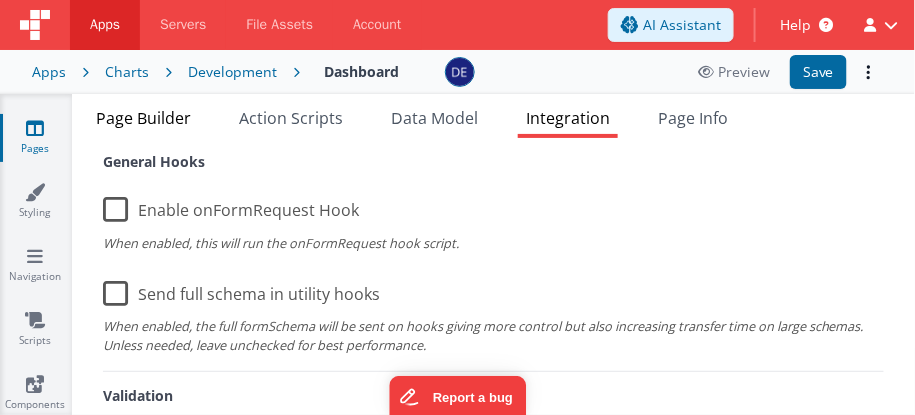 click on "Page Builder" at bounding box center (143, 118) 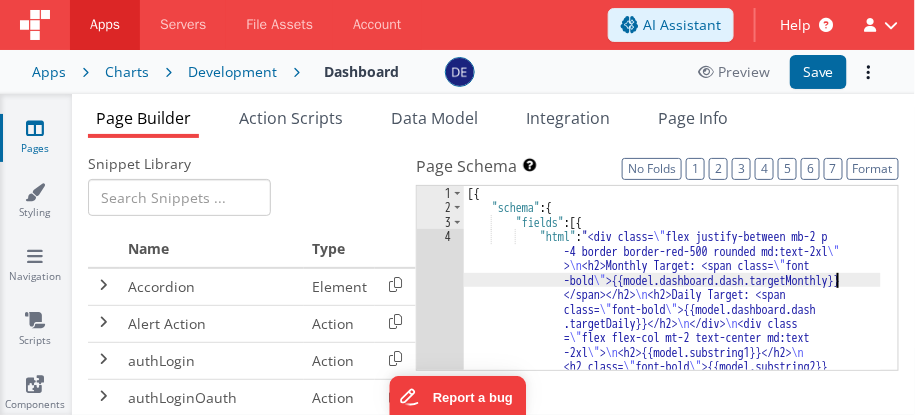 click on "[{
"schema" :  {
"fields" :  [
{
"html" :  "<div class=\" flex justify-between mb-2 p                  -4 border border-red-500 rounded md:text-2xl \"                  >
<h2>Monthly Target: <span class= \" font                  -bold \" >{{model.dashboard.dash.targetMonthly}}                  </span></h2>
<h2>Daily Target: <span                   class= \" font-bold \" >{{model.dashboard.dash                  .targetDaily}}</span></h2>
</div>
<div class                  = \" flex flex-col mt-2 text-center md:text                  -2xl \" >
<h2>{{model.substring1}}</h2>
<h2 class= \" font-bold \" >{{model.substring2}}                  </h2>
</div>
<div class= \" flex flex-col md                  :flex-row mt-2 justify-center md:text-2xl \" >
"}]}" at bounding box center [672, 458] 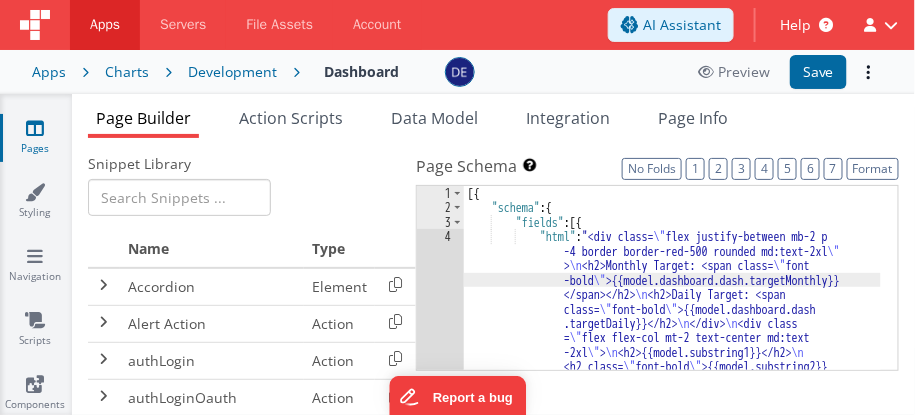 drag, startPoint x: 603, startPoint y: 293, endPoint x: 560, endPoint y: 224, distance: 81.3019 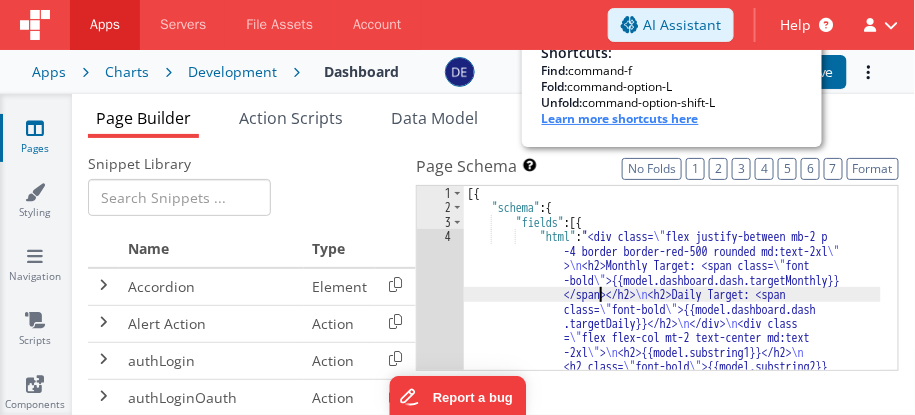 click on "Shortcuts: Find: command-f Fold: command-option-L Unfold: command-option-shift-L Learn more shortcuts here" at bounding box center (672, 85) 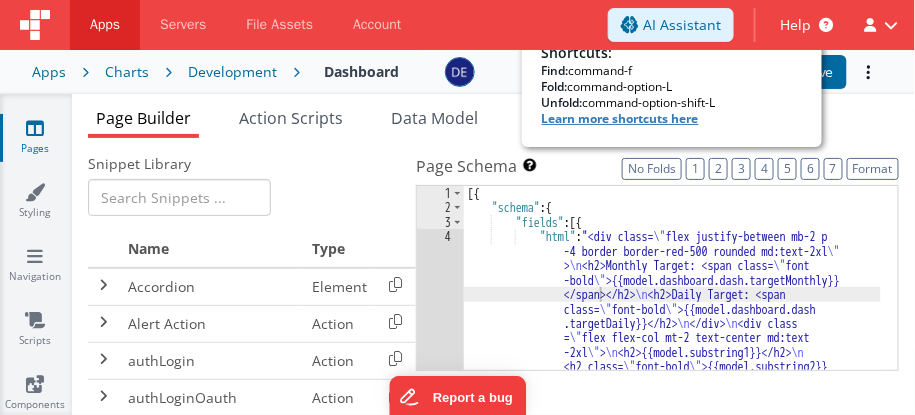 click on "Learn more shortcuts here" at bounding box center [620, 118] 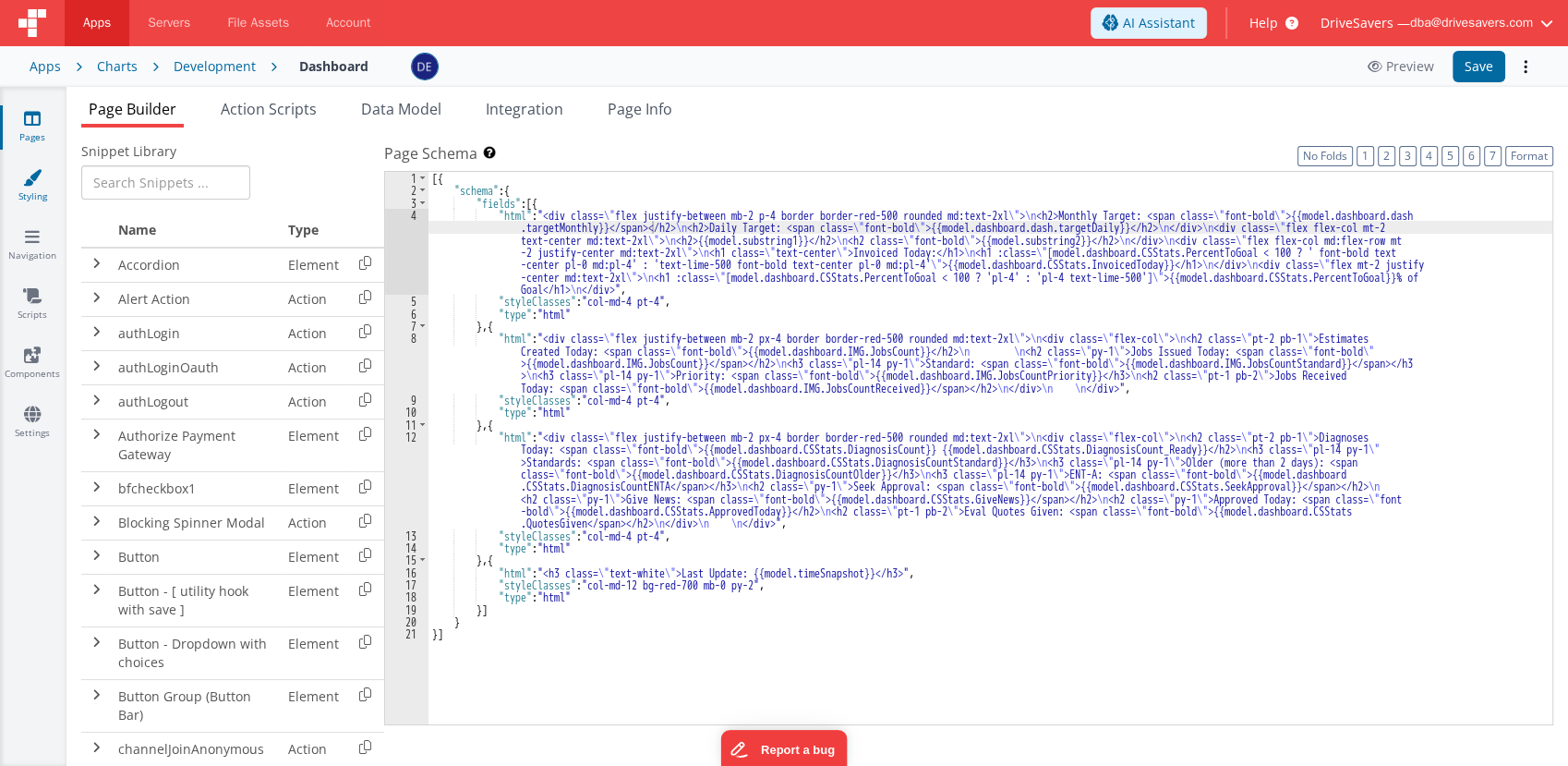 click on "Styling" at bounding box center [32, 187] 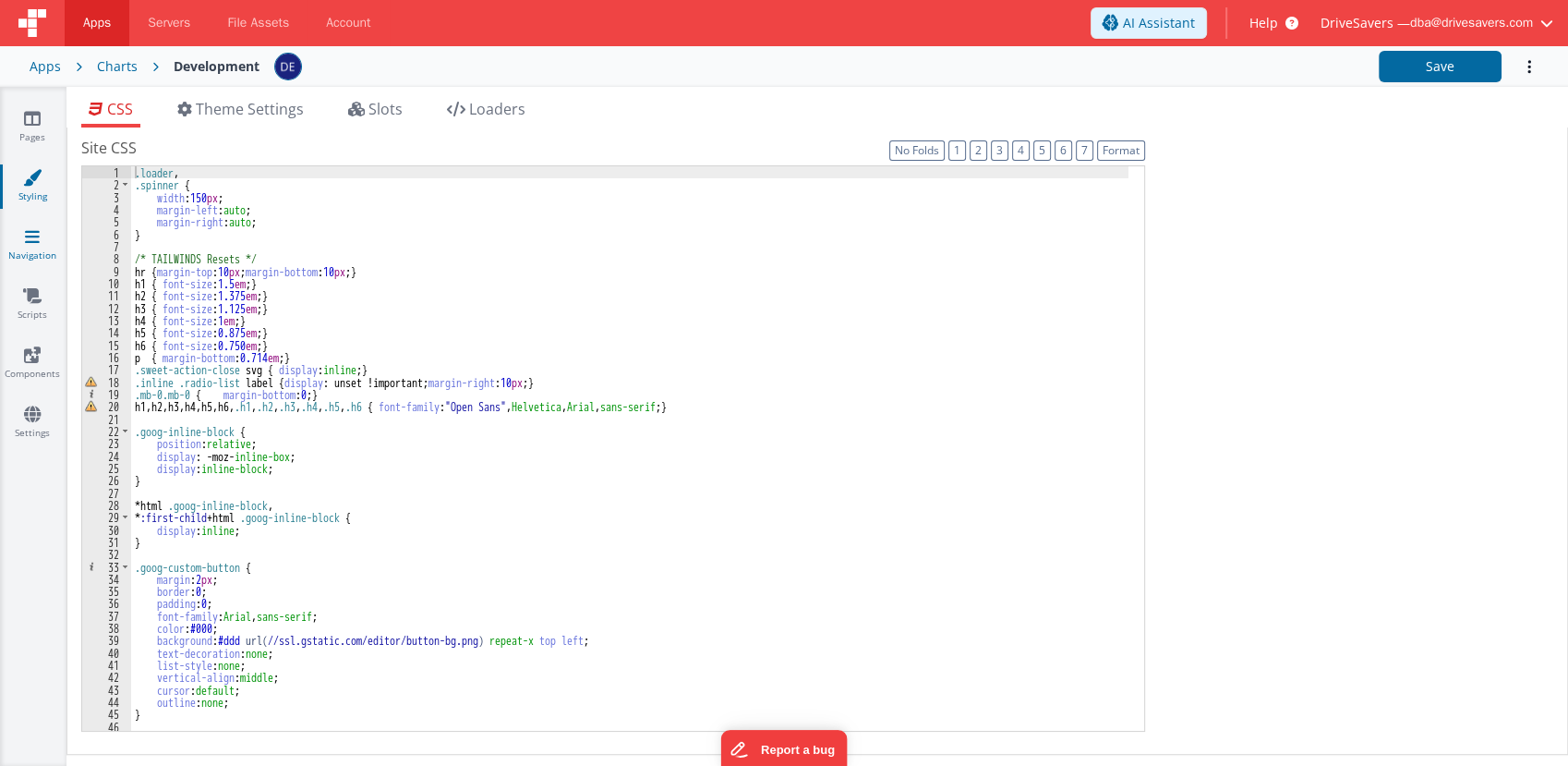 click at bounding box center (32, 237) 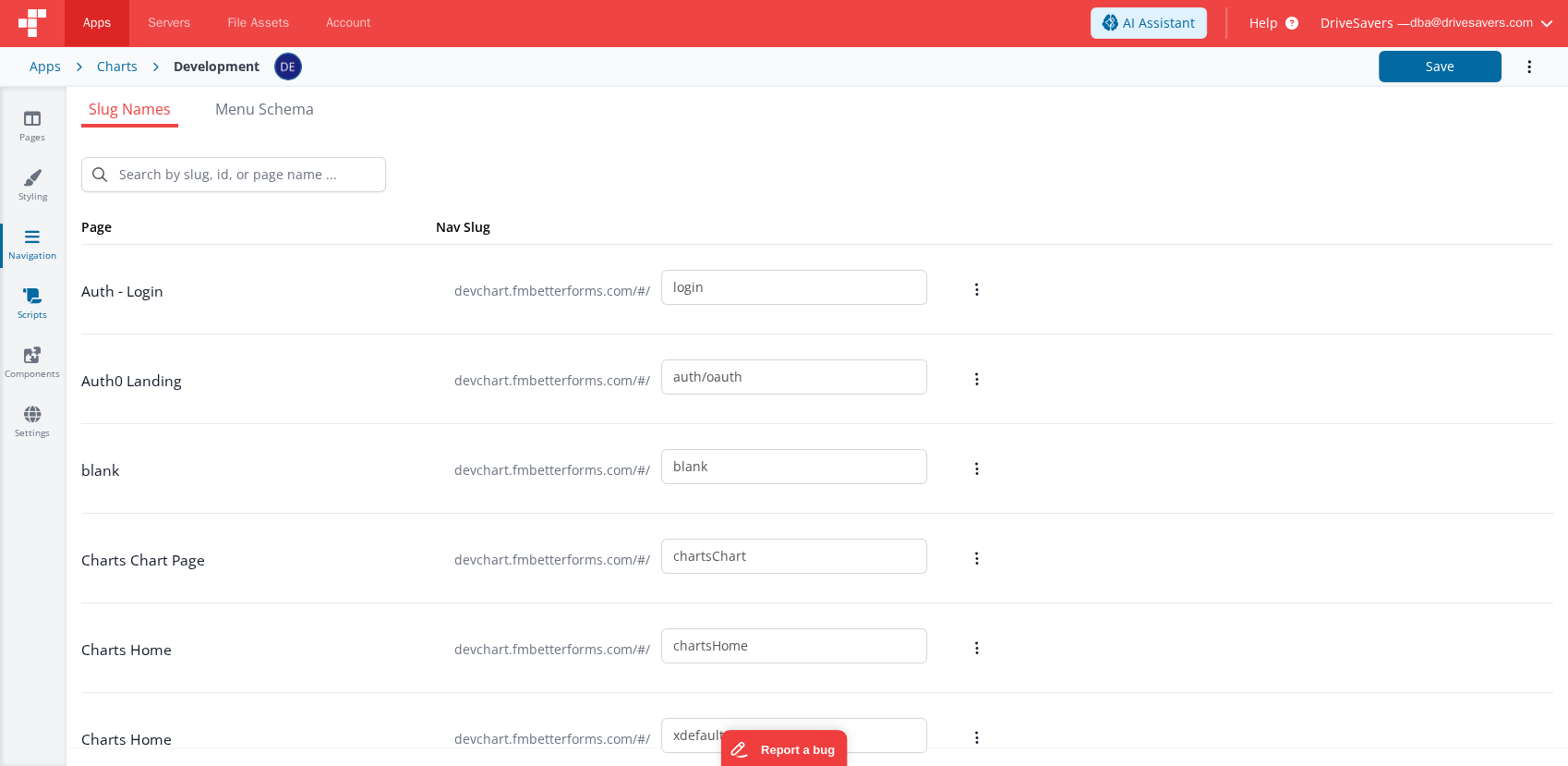 click on "Scripts" at bounding box center [32, 305] 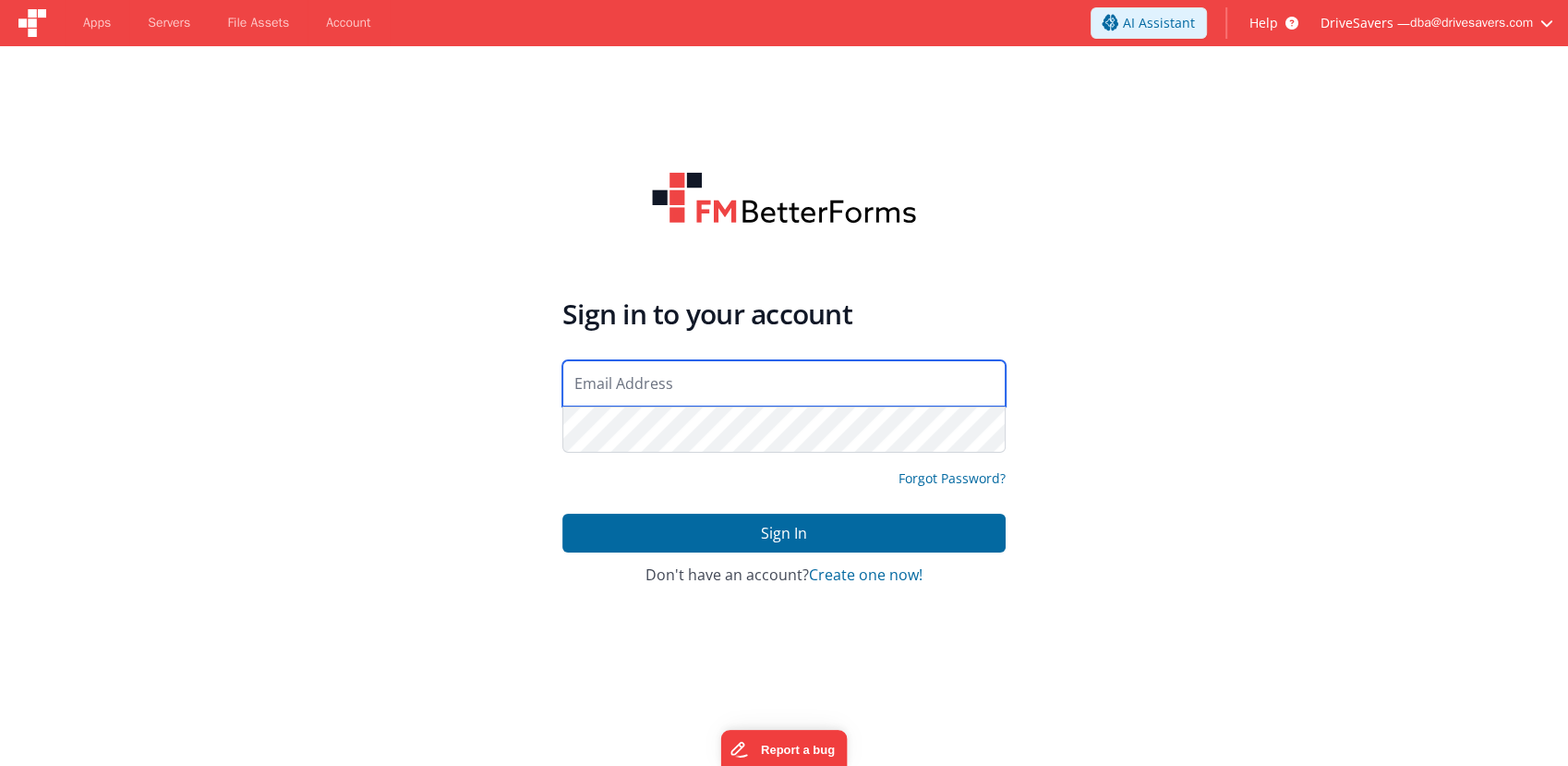 type on "dba@drivesavers.com" 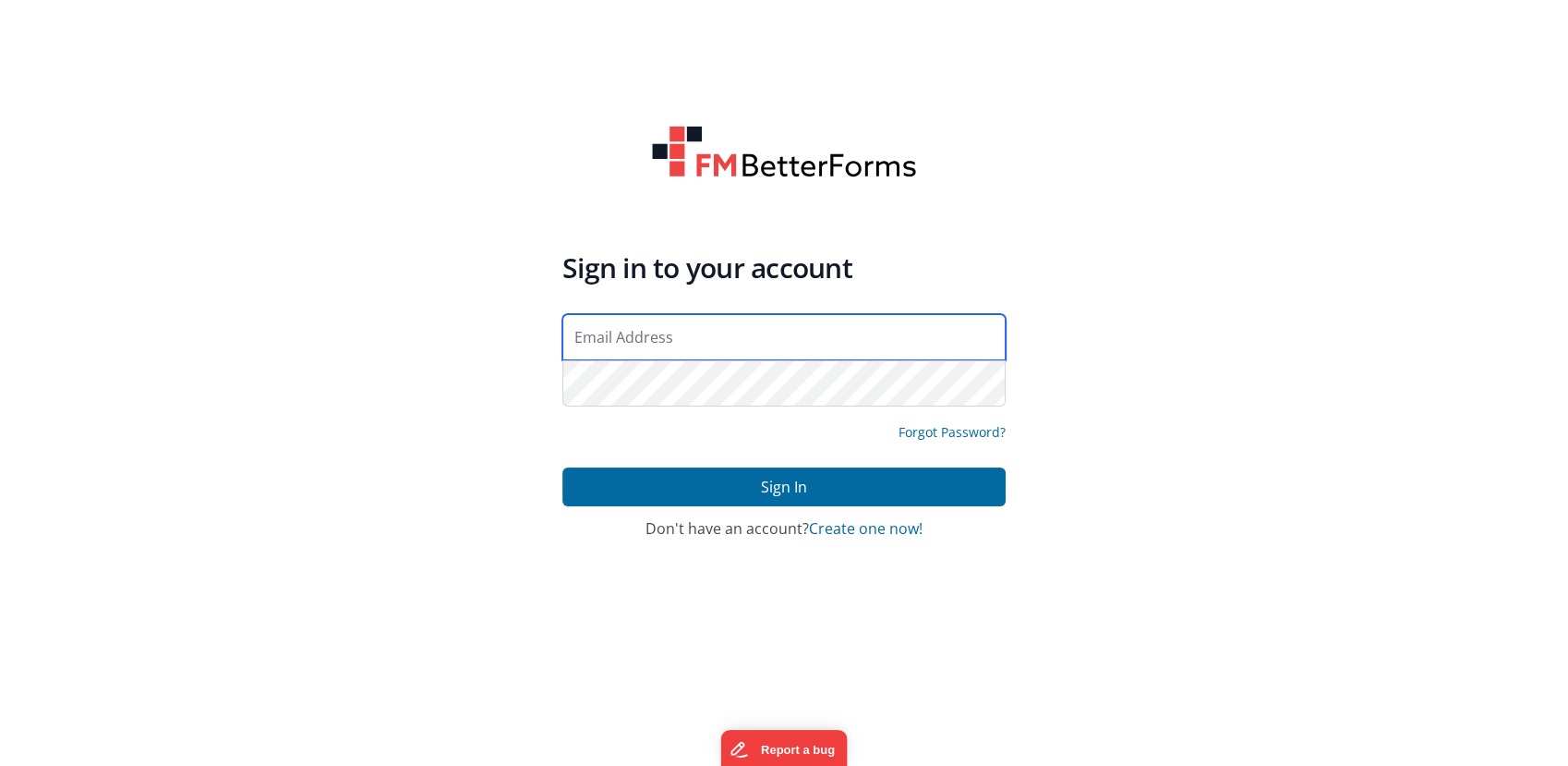 type on "dba@drivesavers.com" 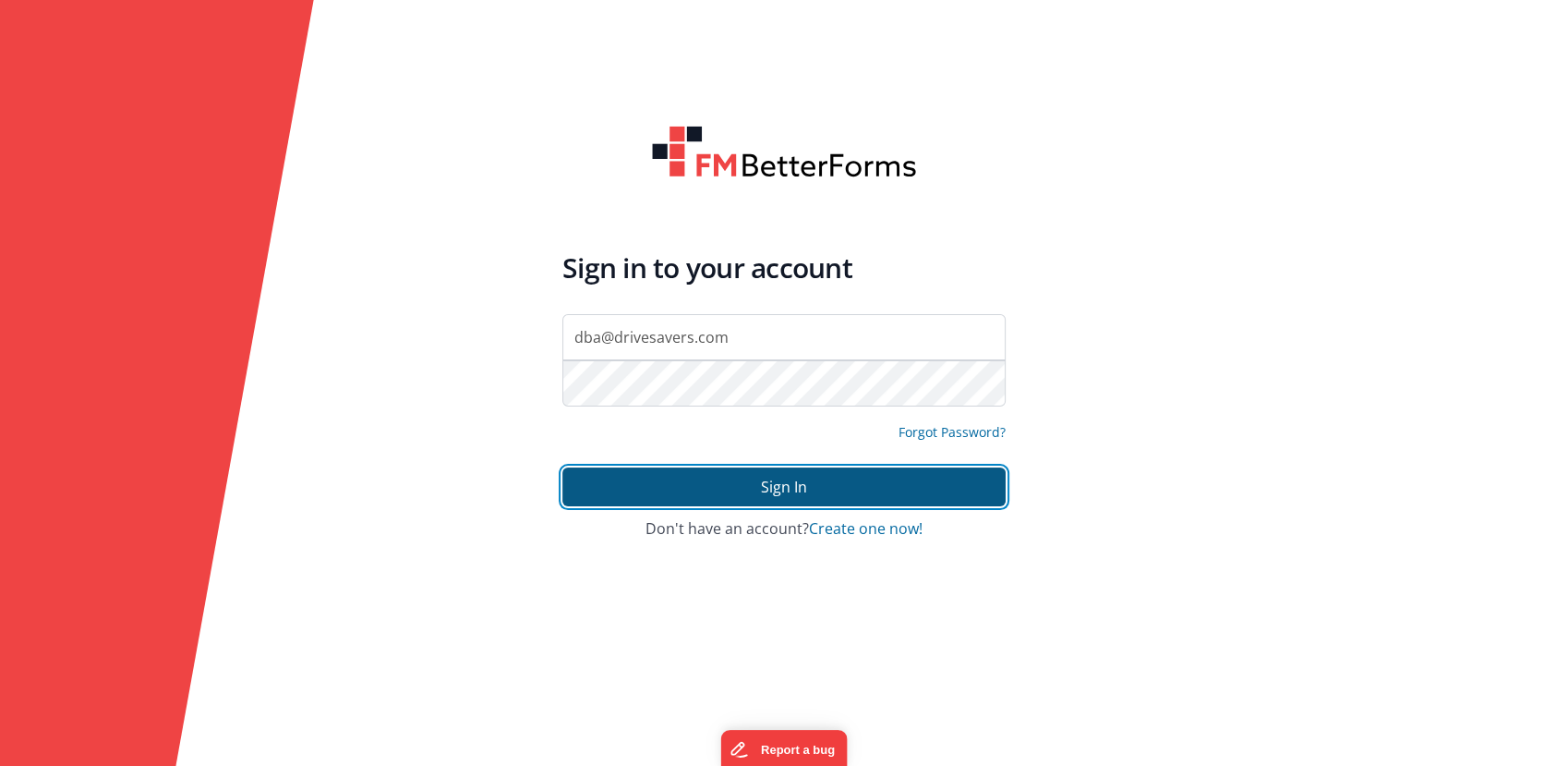 click on "Sign In" at bounding box center [784, 487] 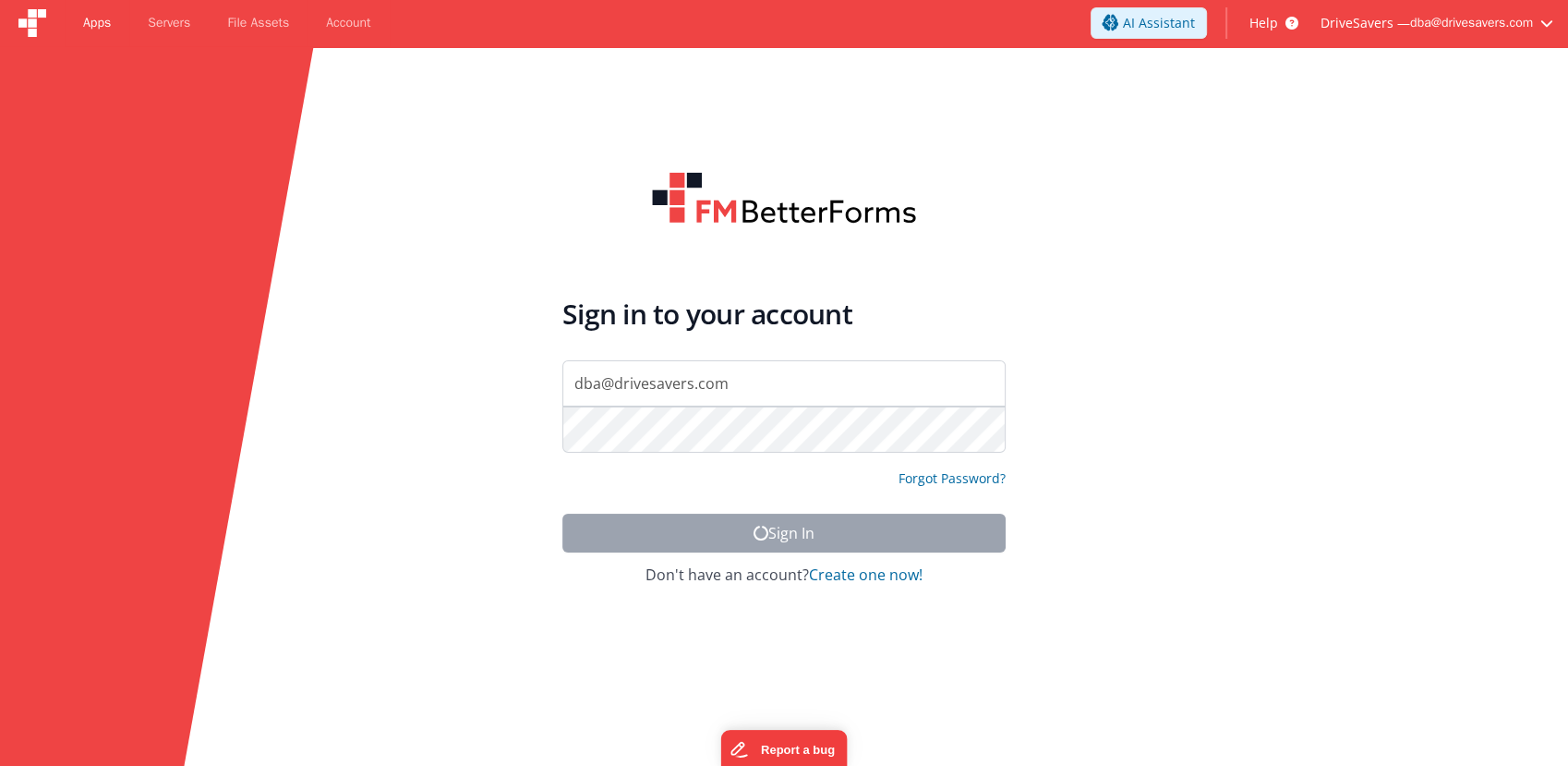 click on "Apps" at bounding box center [97, 23] 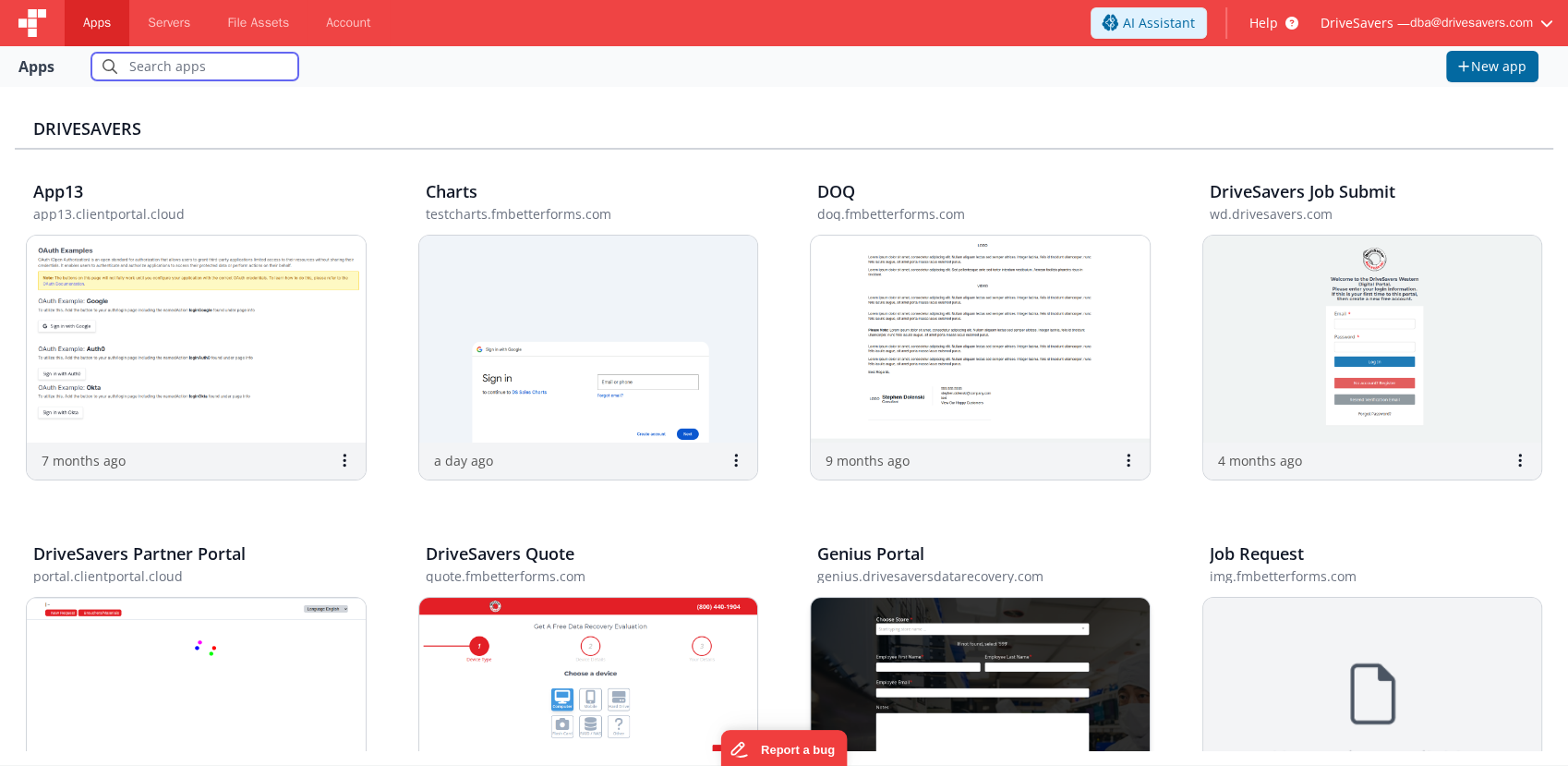 scroll, scrollTop: 410, scrollLeft: 0, axis: vertical 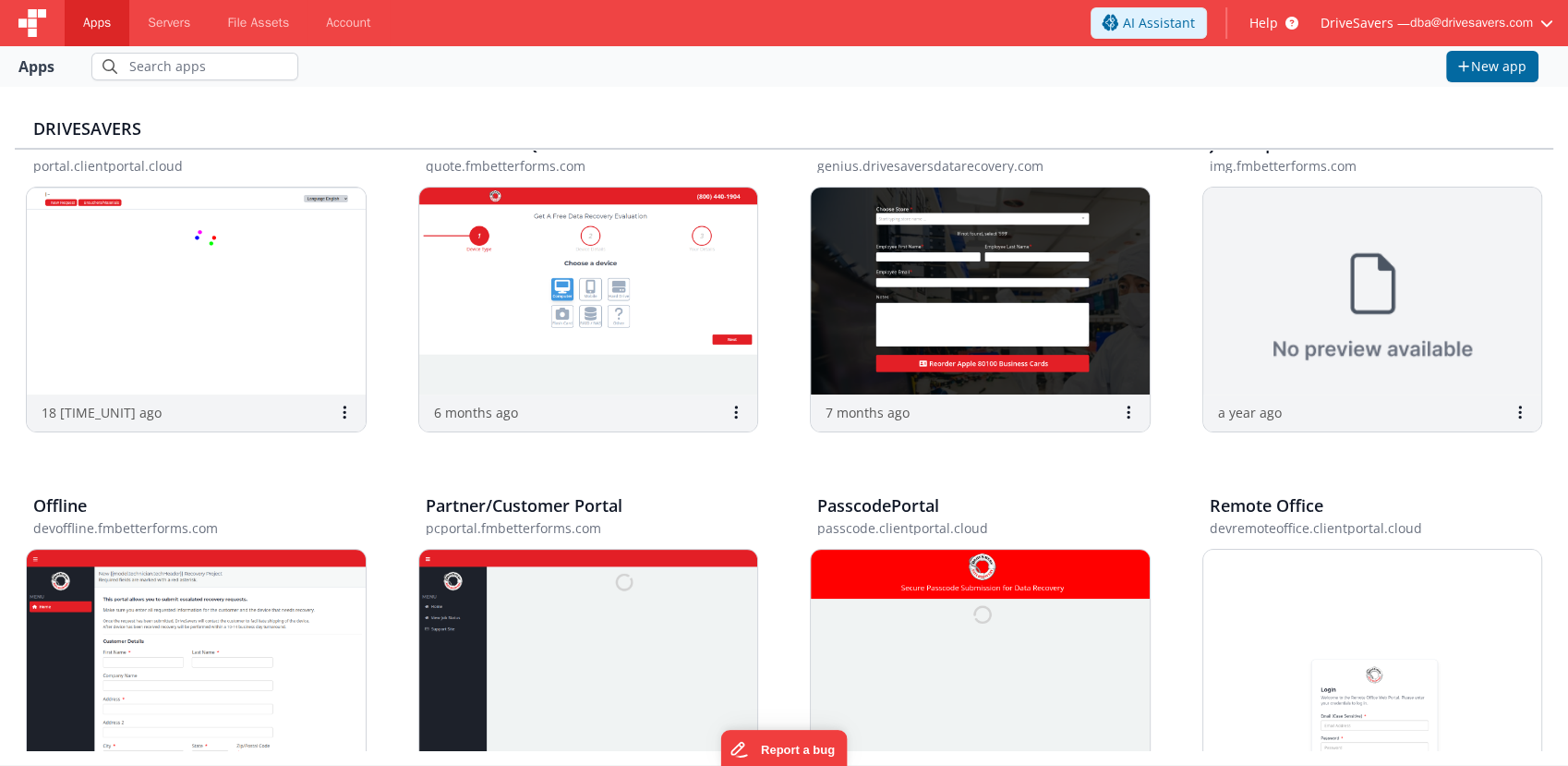 click at bounding box center [32, 23] 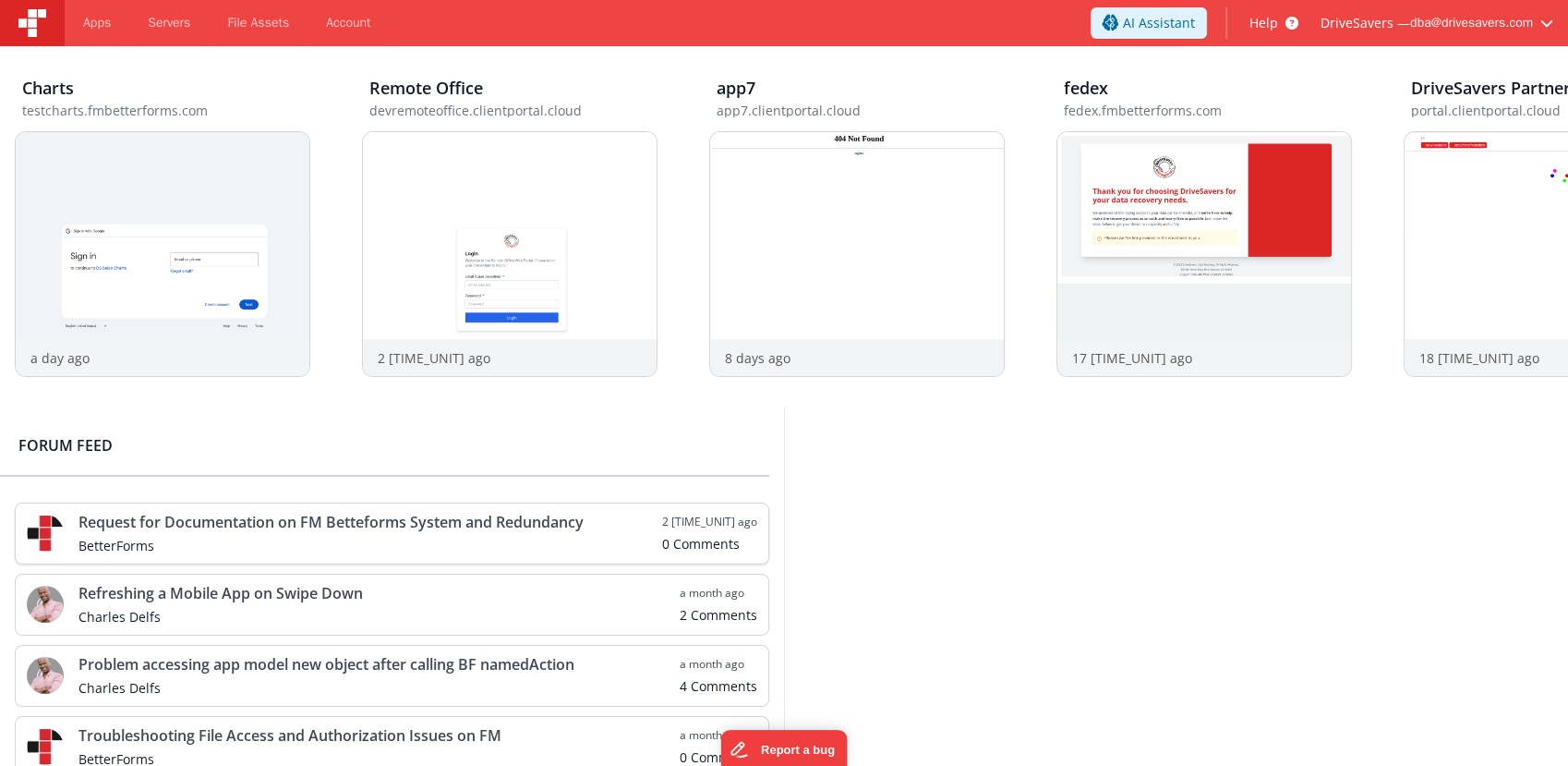 click on "BetterForms
2 [TIME_UNIT] ago
0 Comments" at bounding box center (392, 533) 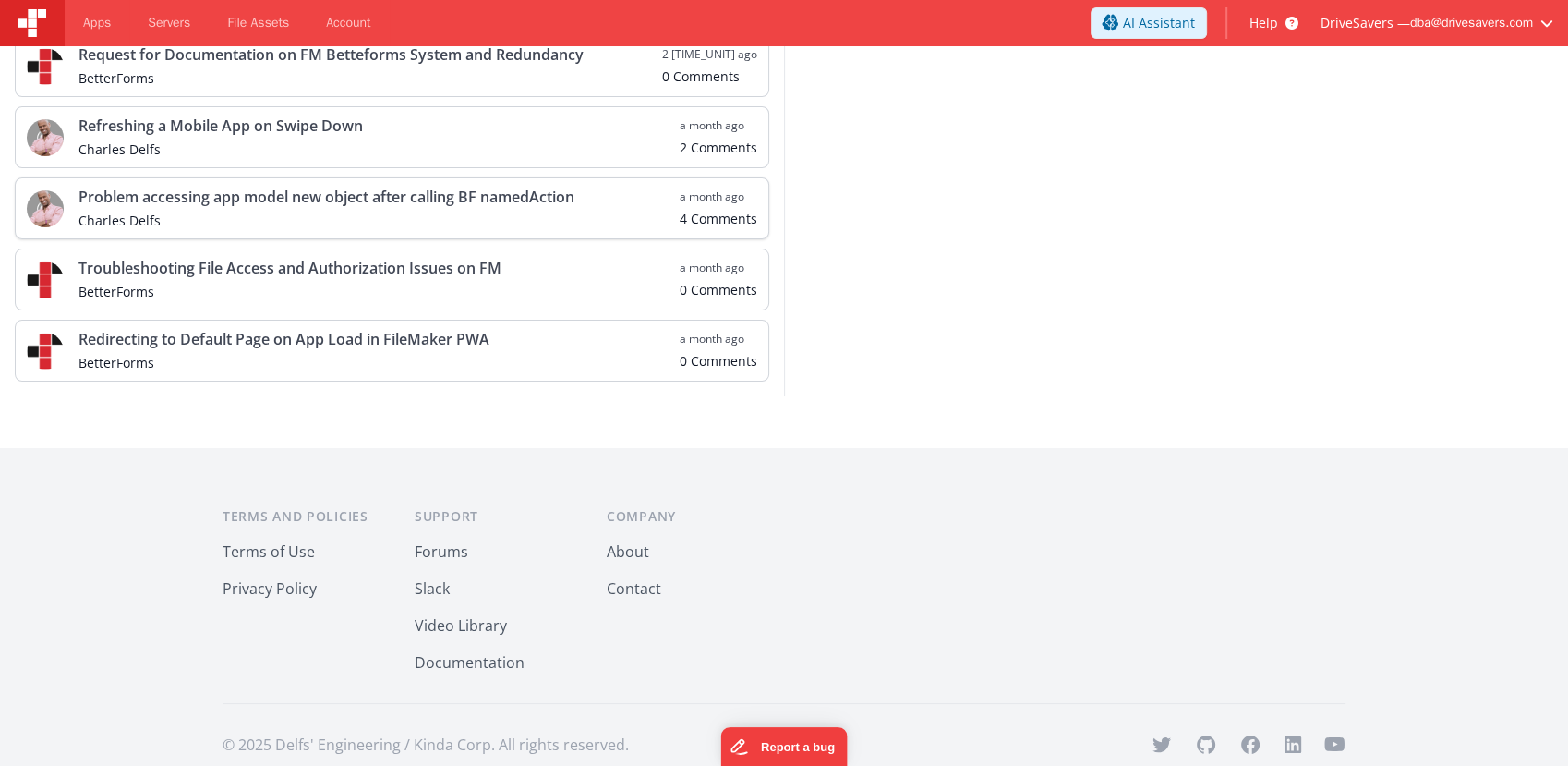 scroll, scrollTop: 298, scrollLeft: 0, axis: vertical 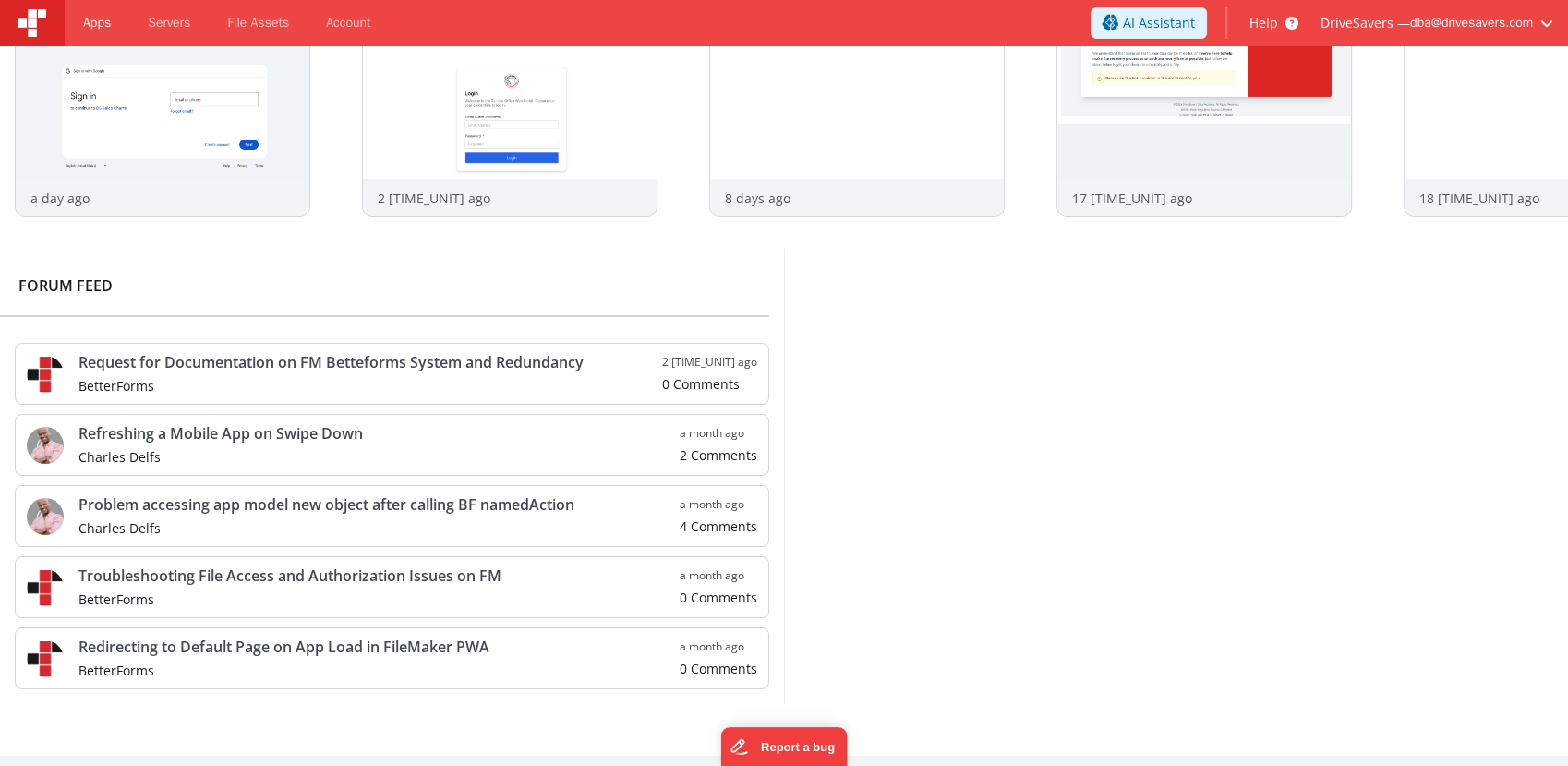 click on "Apps" at bounding box center [97, 23] 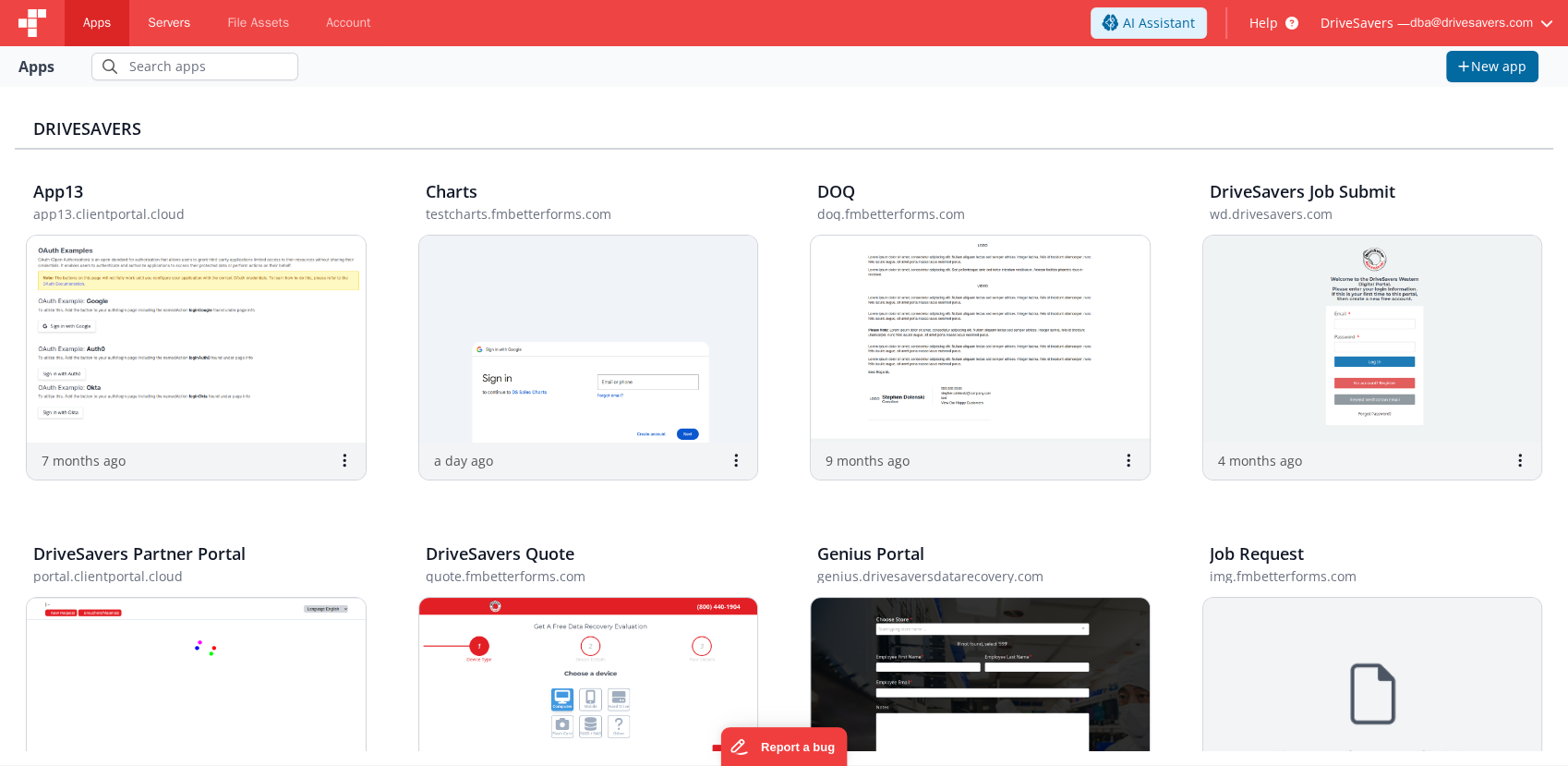 click on "Servers" at bounding box center (169, 23) 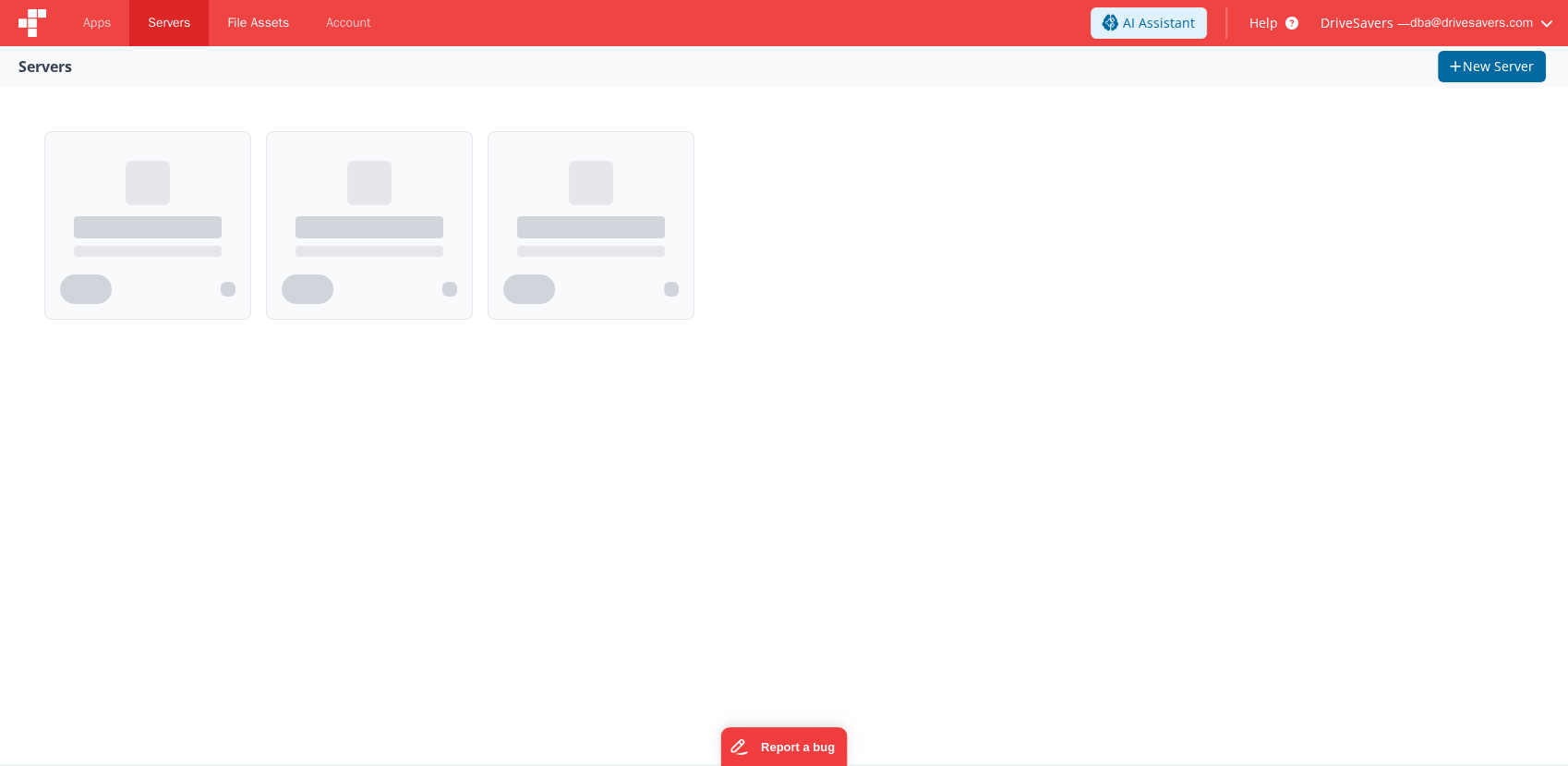 click on "File Assets" at bounding box center [258, 23] 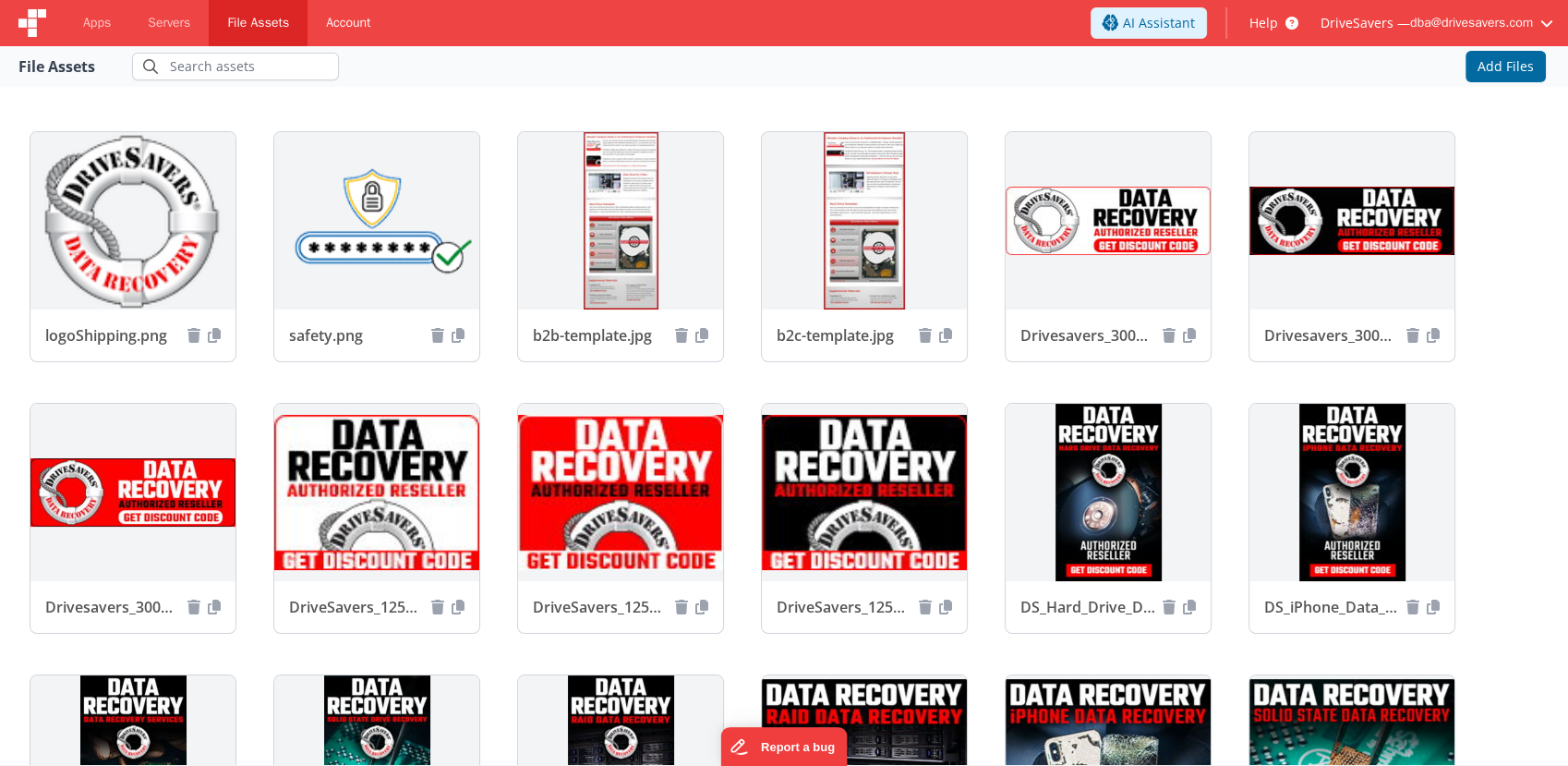 click on "Account" at bounding box center [348, 23] 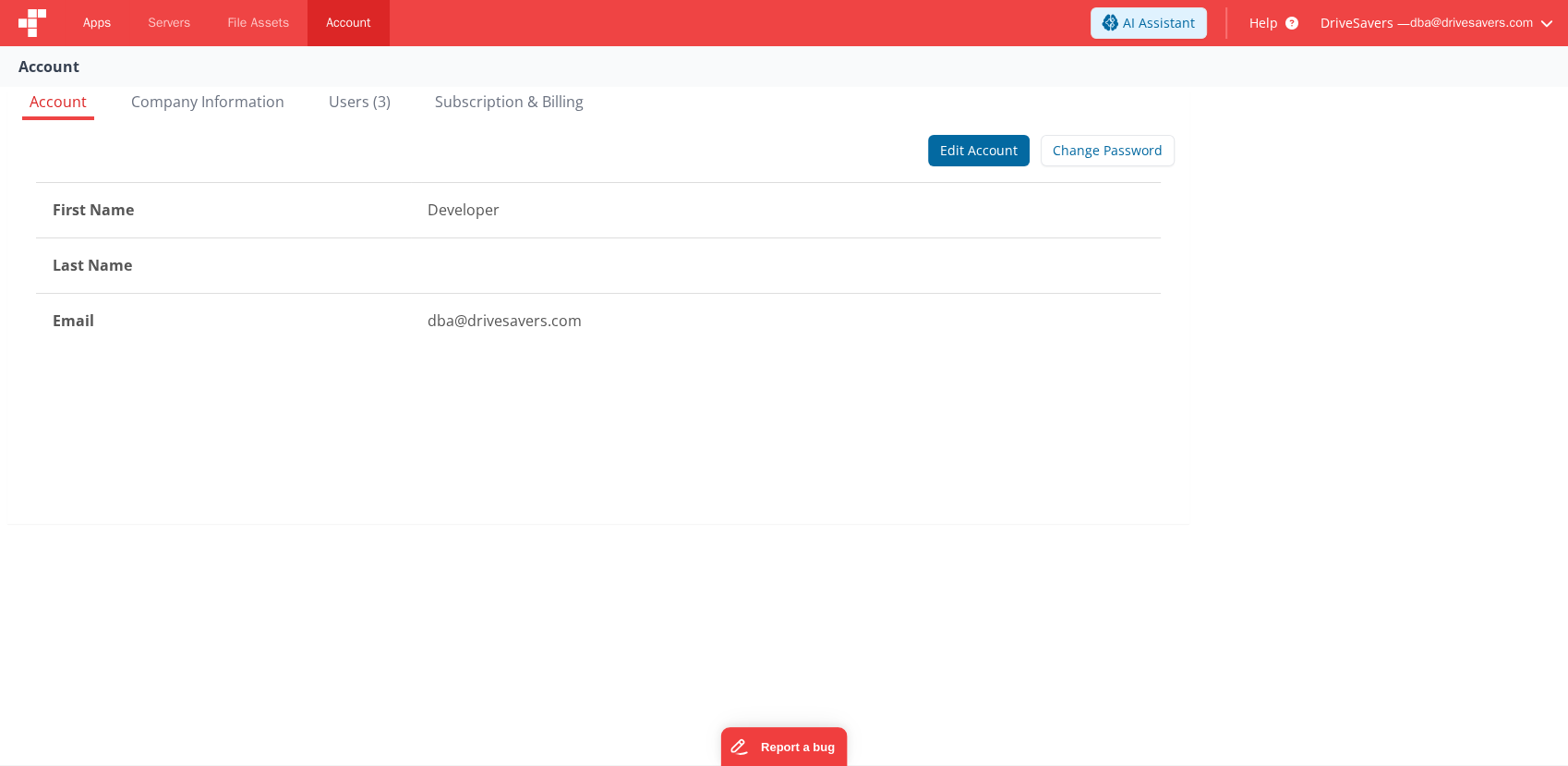 click on "Apps" at bounding box center (97, 23) 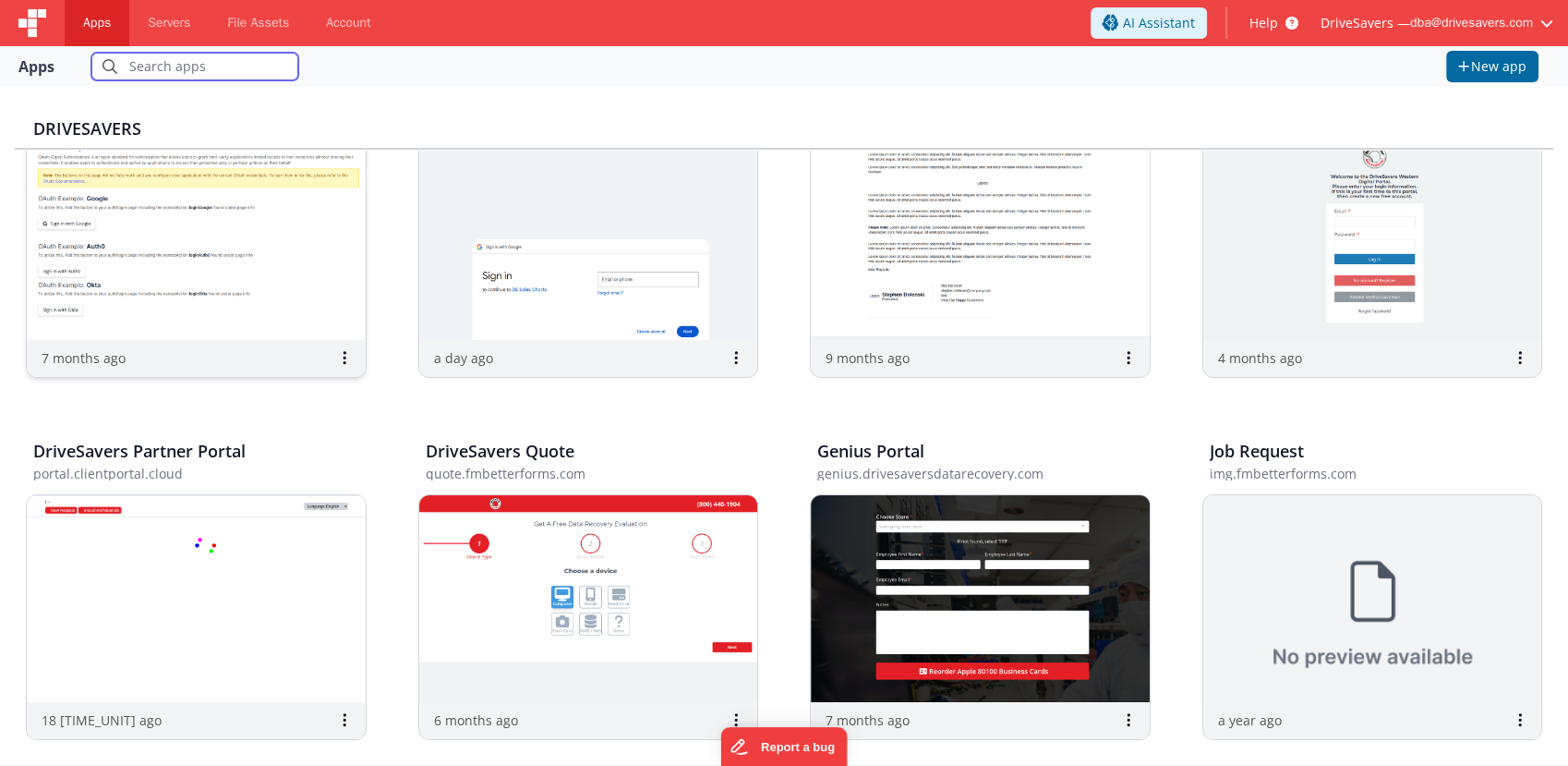 scroll, scrollTop: 0, scrollLeft: 0, axis: both 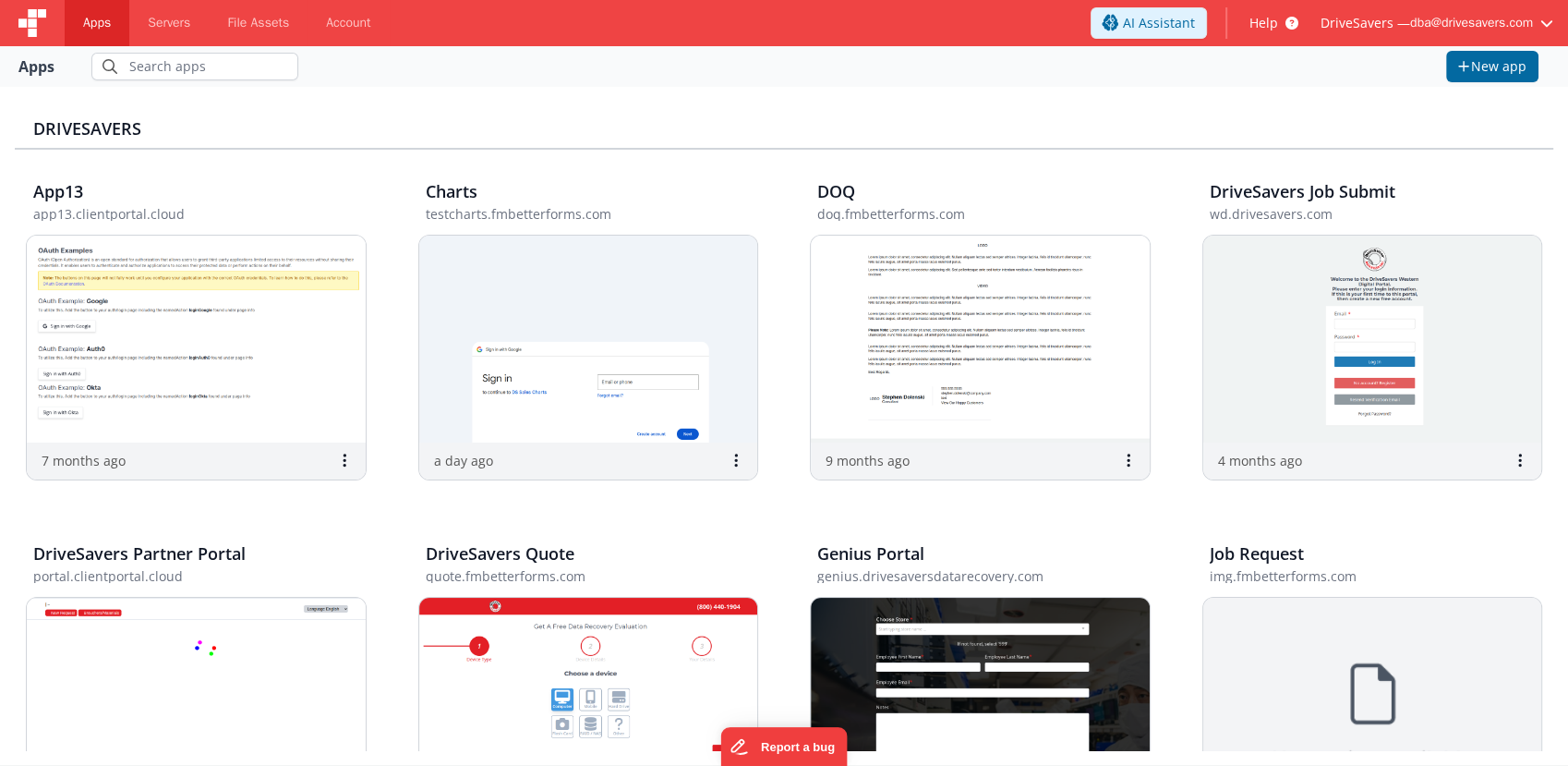 click at bounding box center [32, 23] 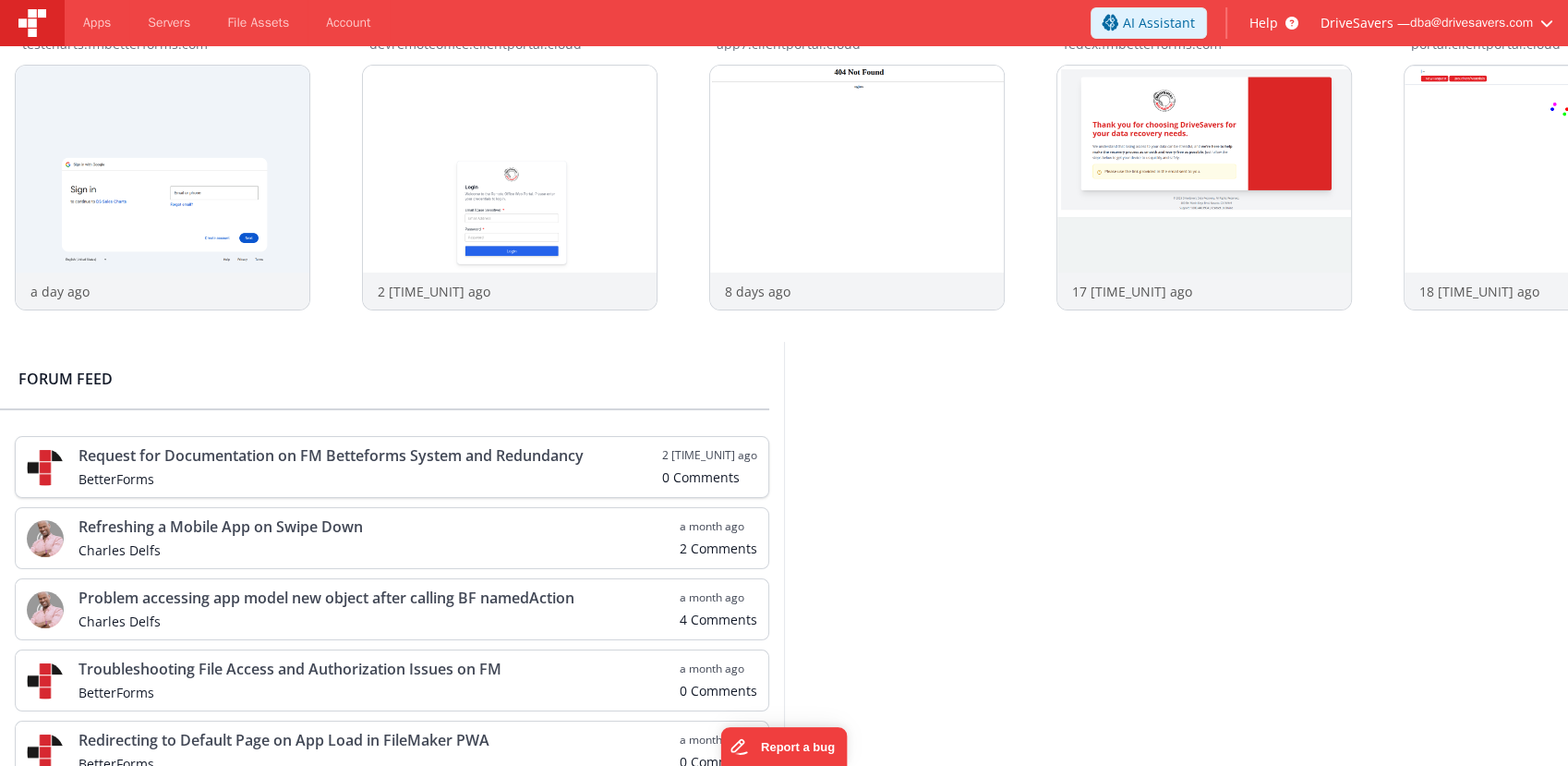 scroll, scrollTop: 308, scrollLeft: 0, axis: vertical 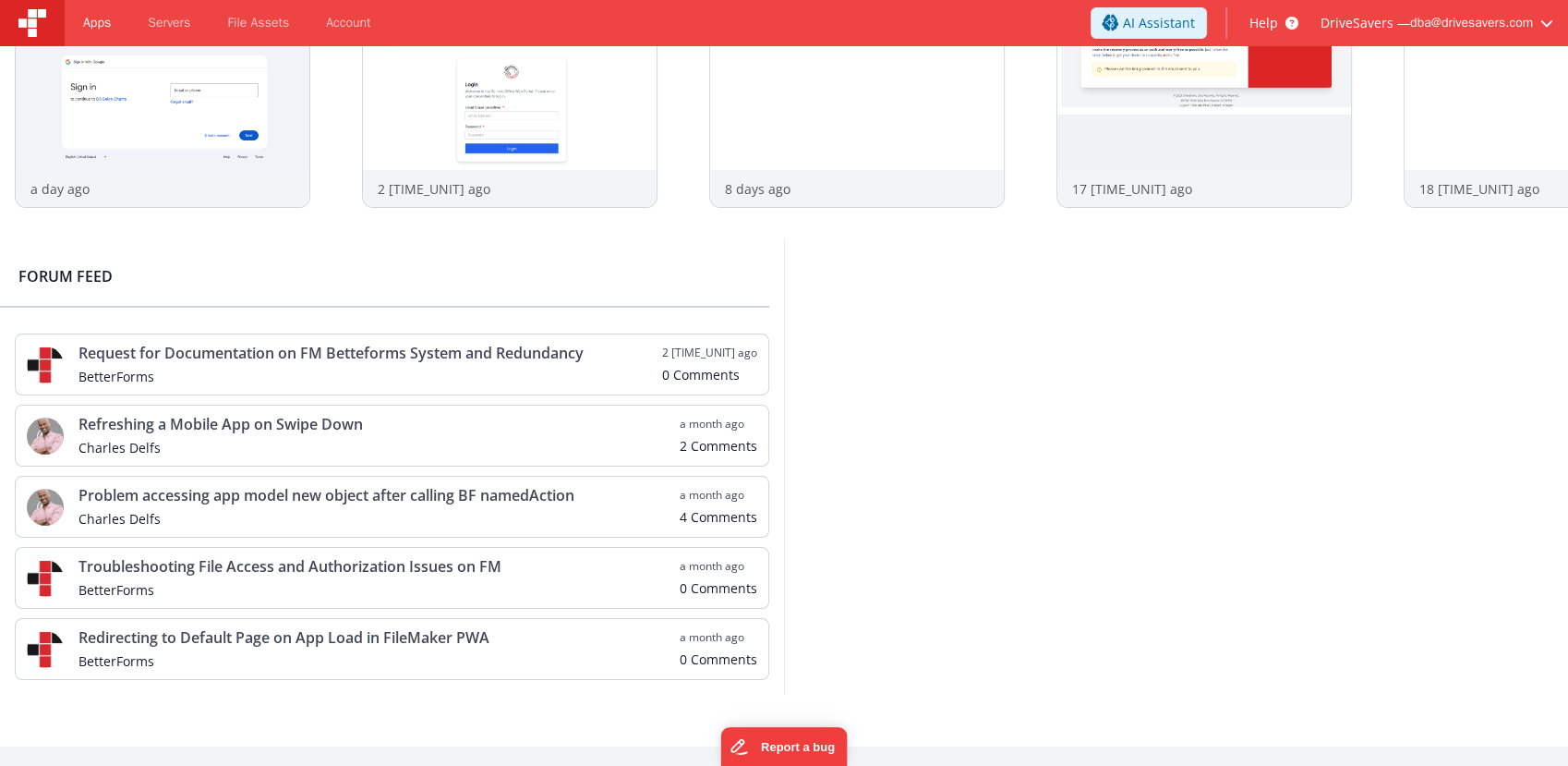 click on "Apps" at bounding box center (97, 23) 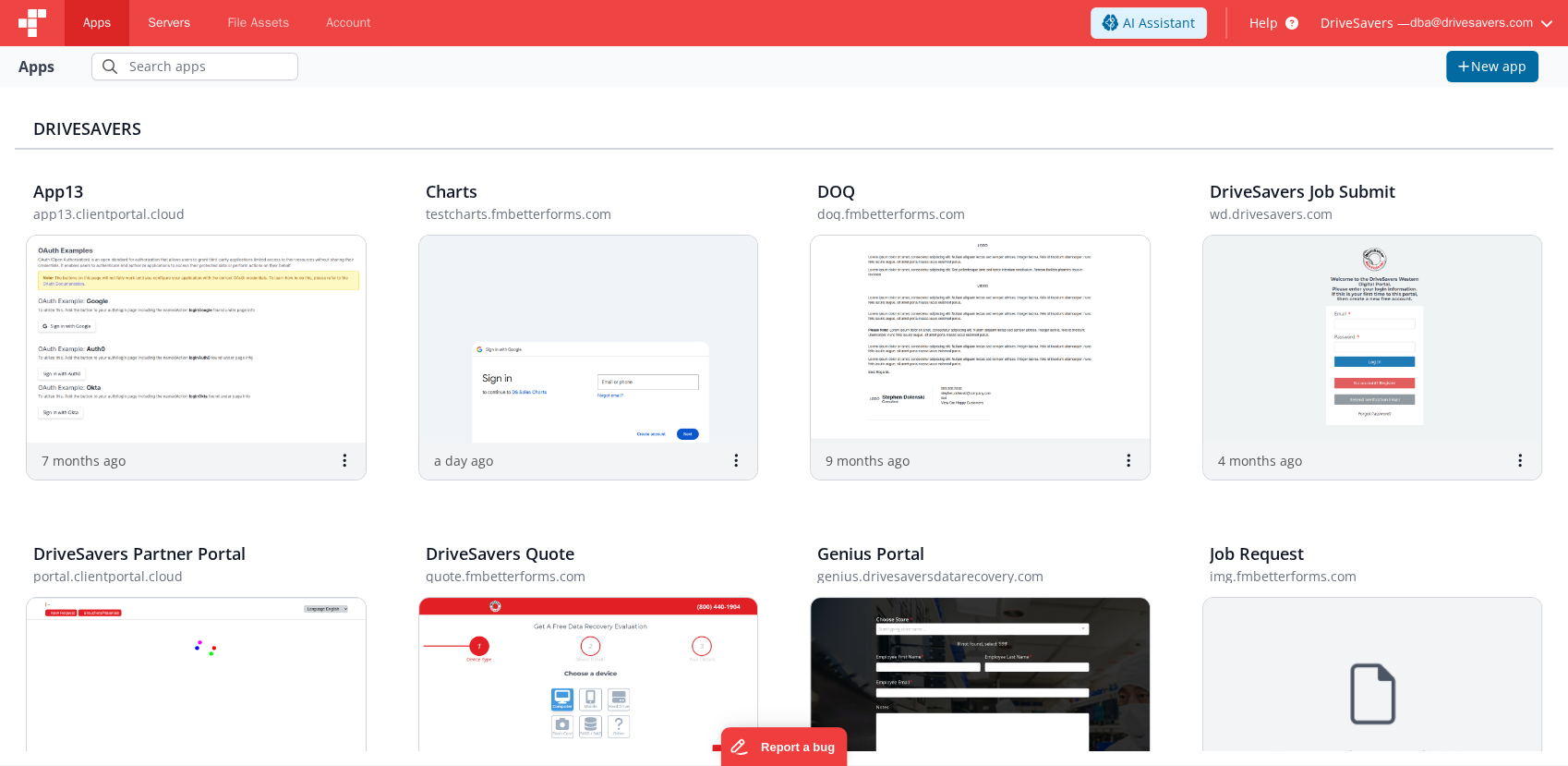 click on "Servers" at bounding box center (169, 23) 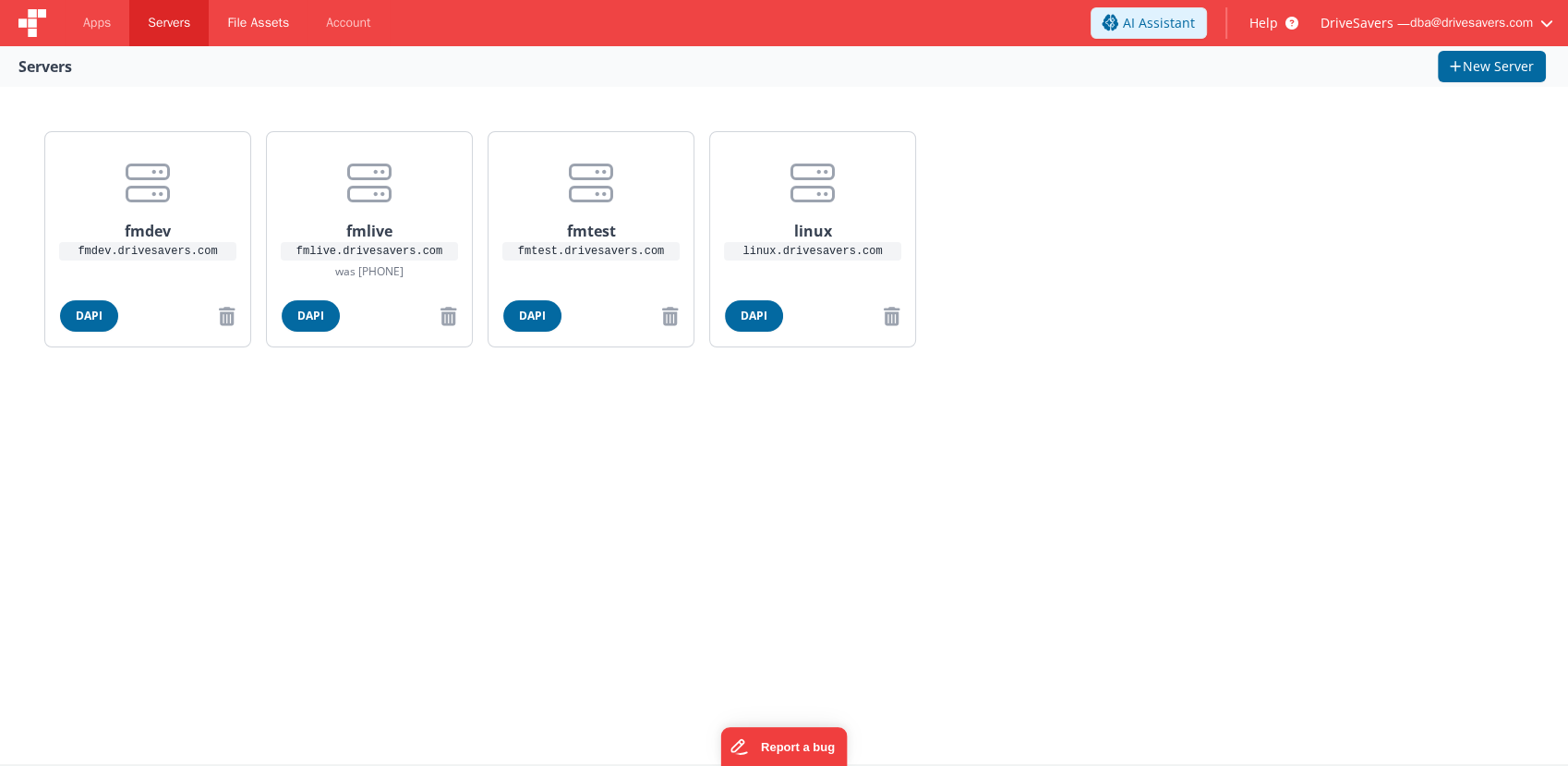 click on "File Assets" at bounding box center [258, 23] 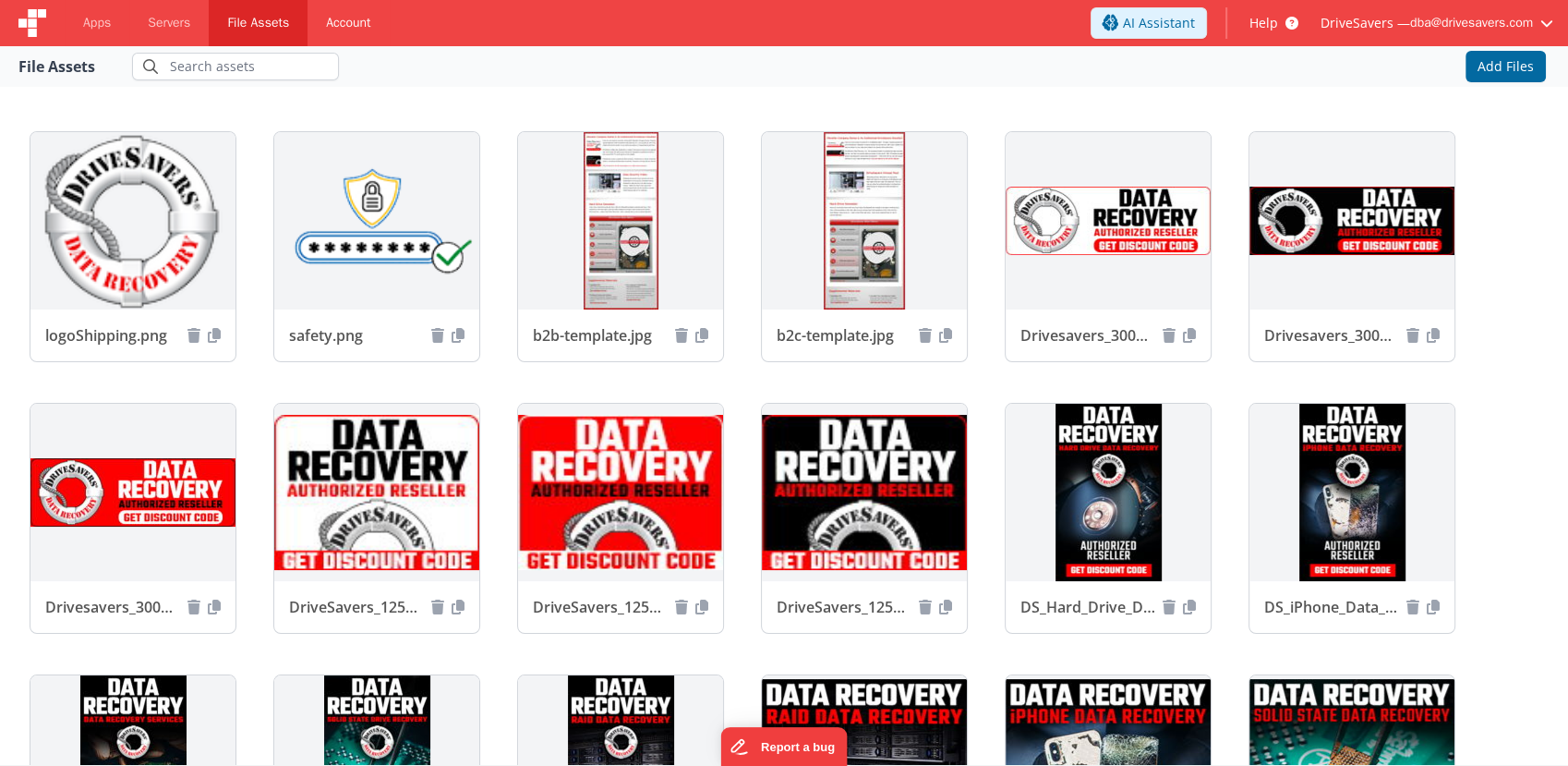 click on "Account" at bounding box center (348, 23) 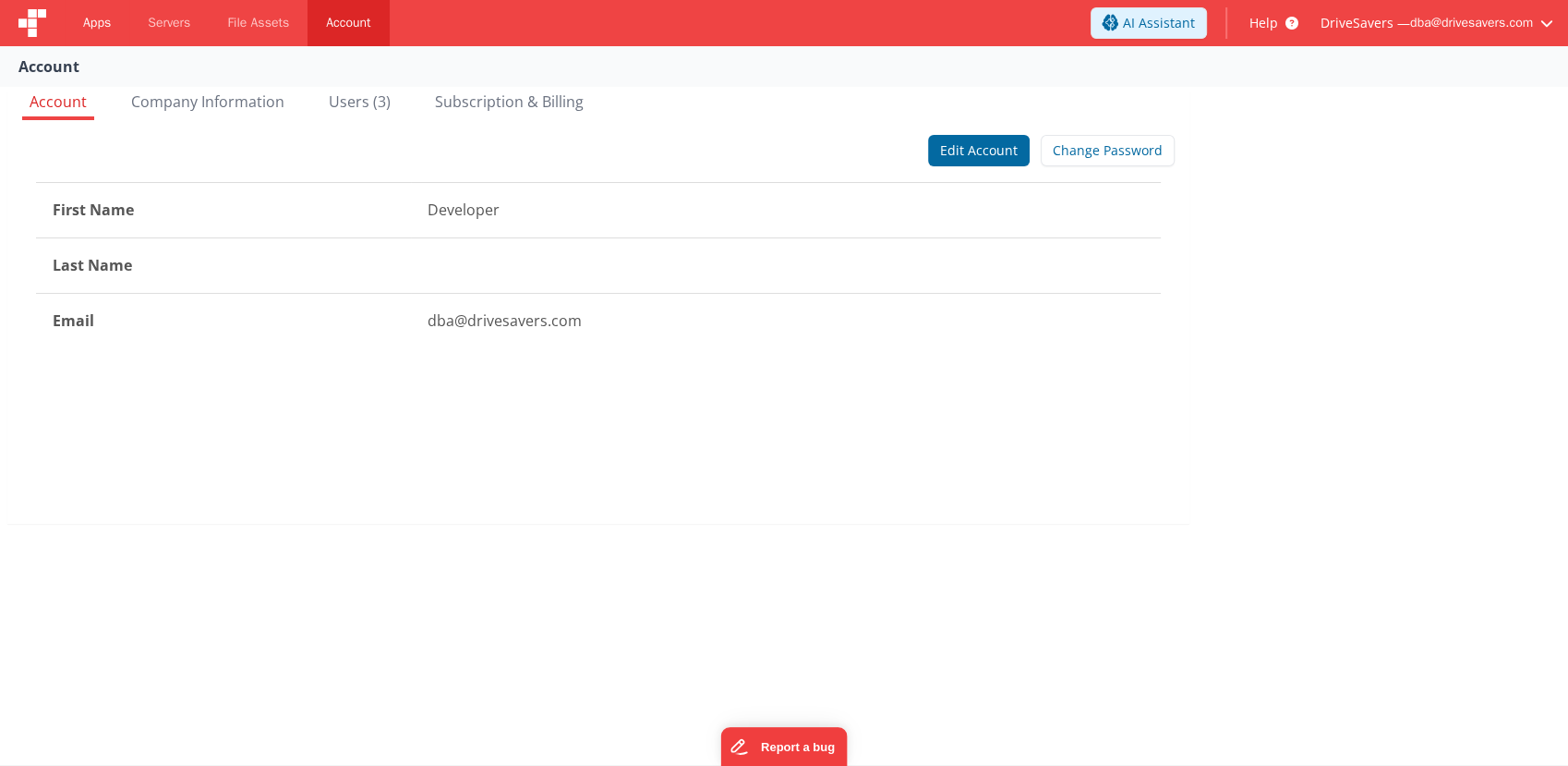 click on "Apps" at bounding box center [97, 23] 